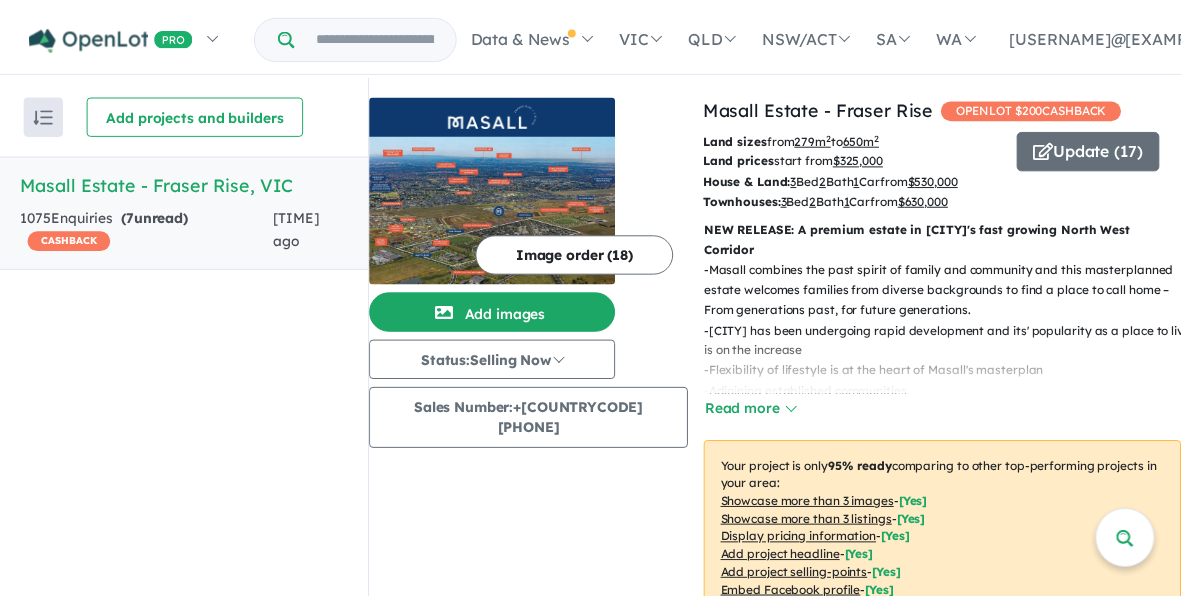 scroll, scrollTop: 0, scrollLeft: 0, axis: both 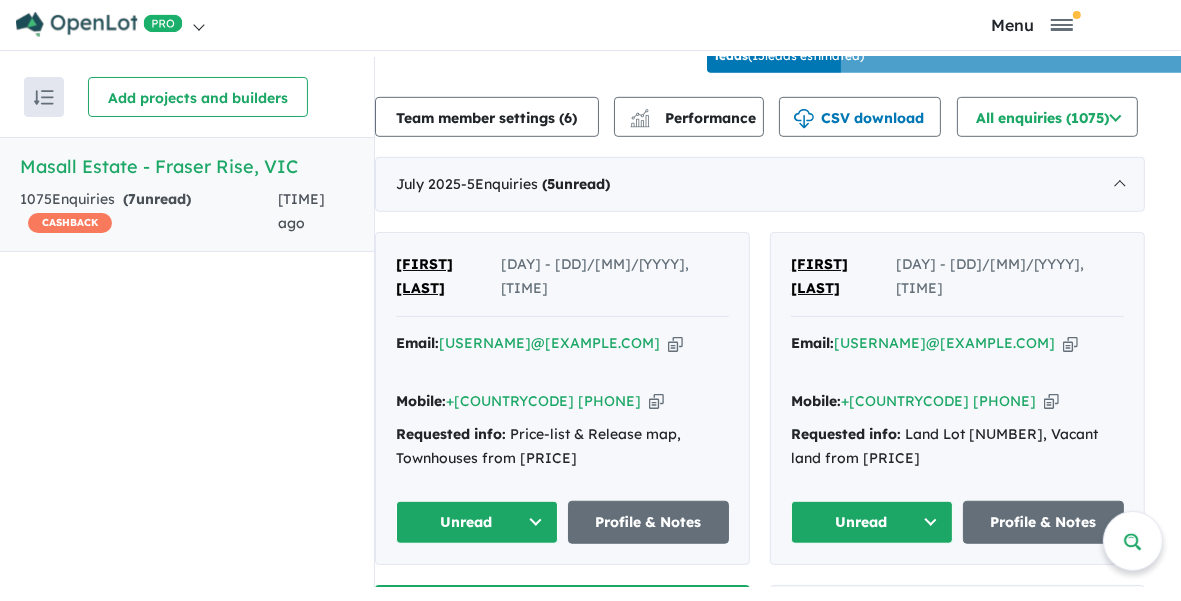 click on "Unread" at bounding box center (477, 522) 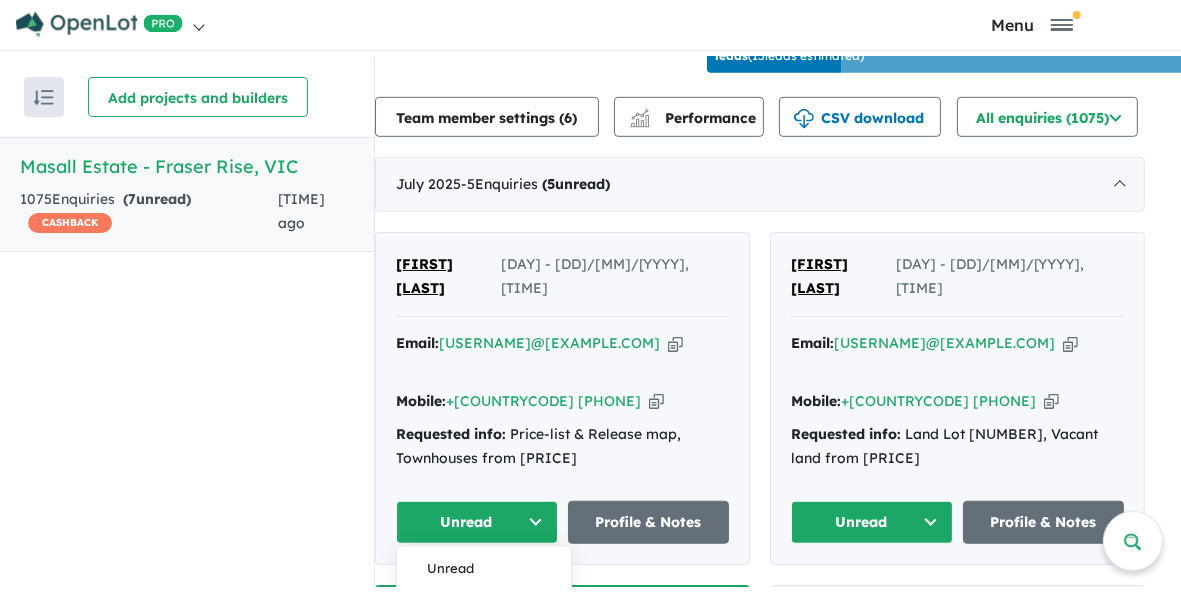 click on "Assigned" at bounding box center (484, 615) 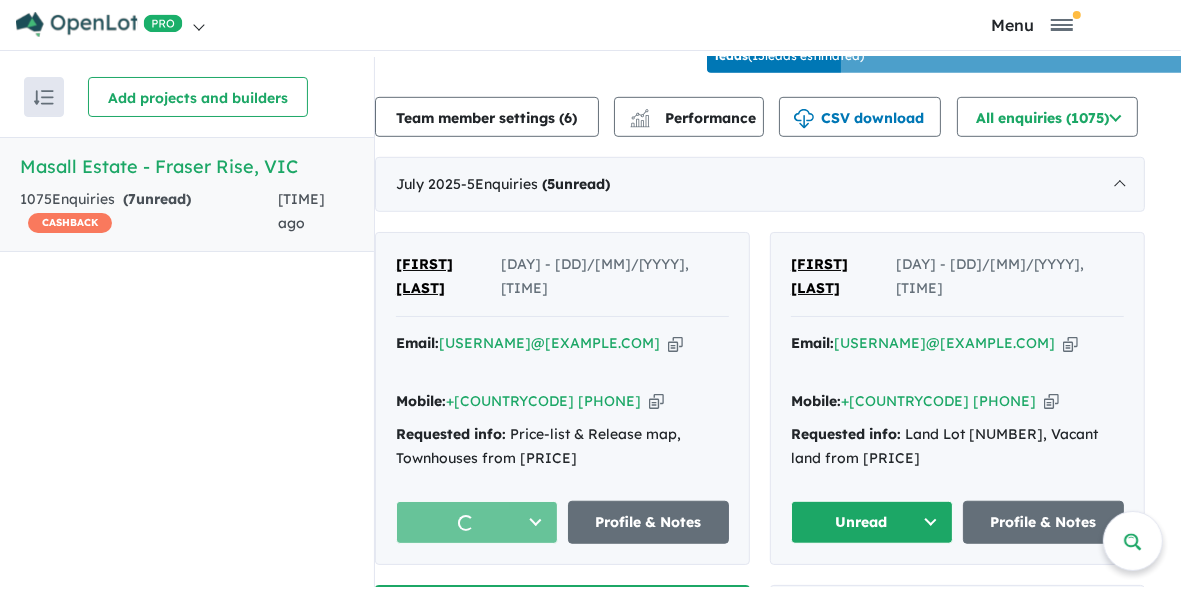scroll, scrollTop: 874, scrollLeft: 0, axis: vertical 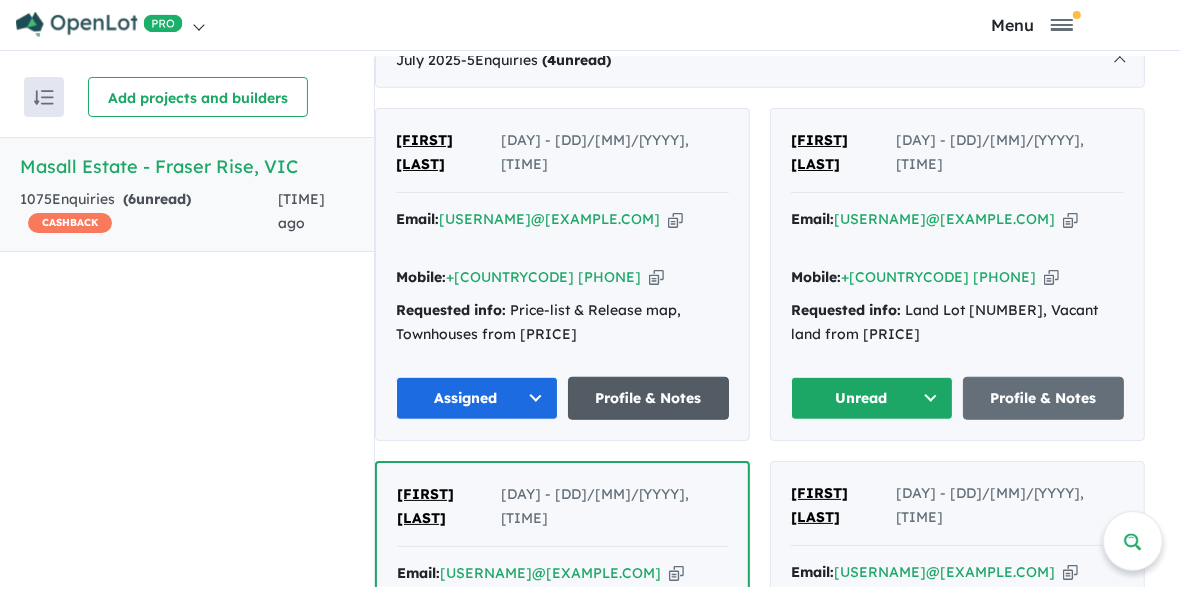 click on "Profile & Notes" at bounding box center (649, 398) 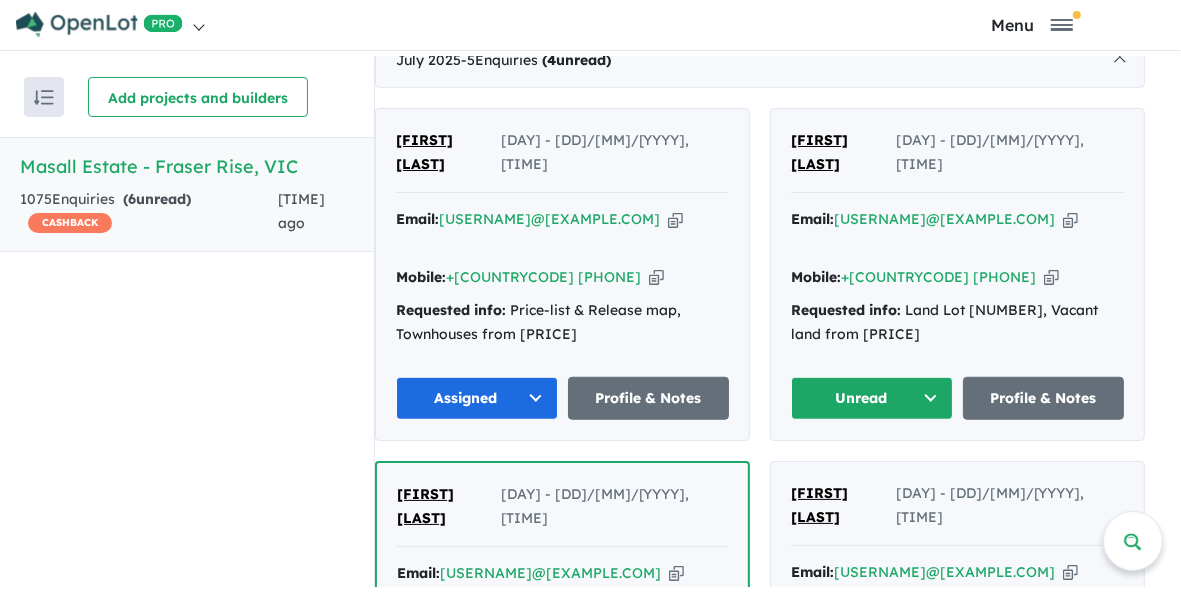 click on "Unread" at bounding box center (872, 398) 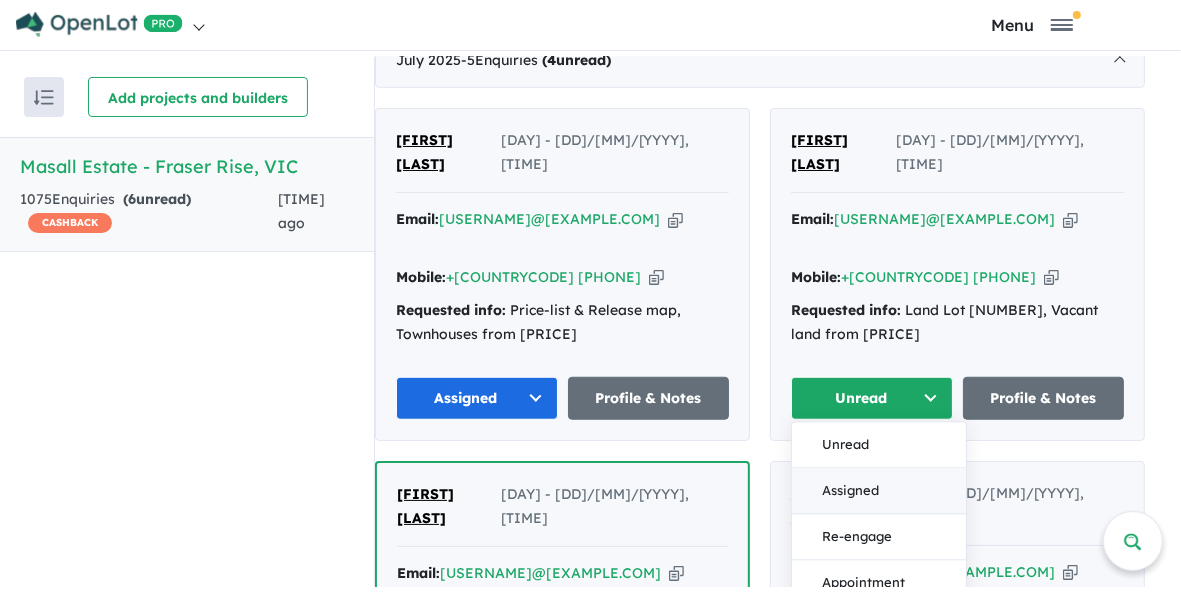 click on "Assigned" at bounding box center (879, 491) 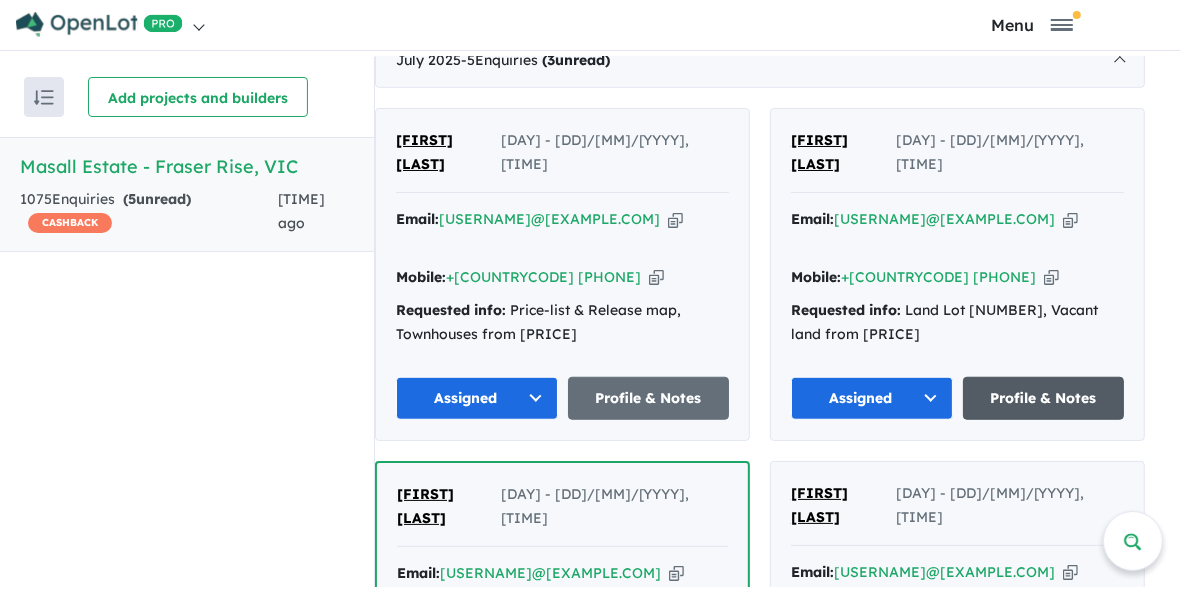 click on "Profile & Notes" at bounding box center (1044, 398) 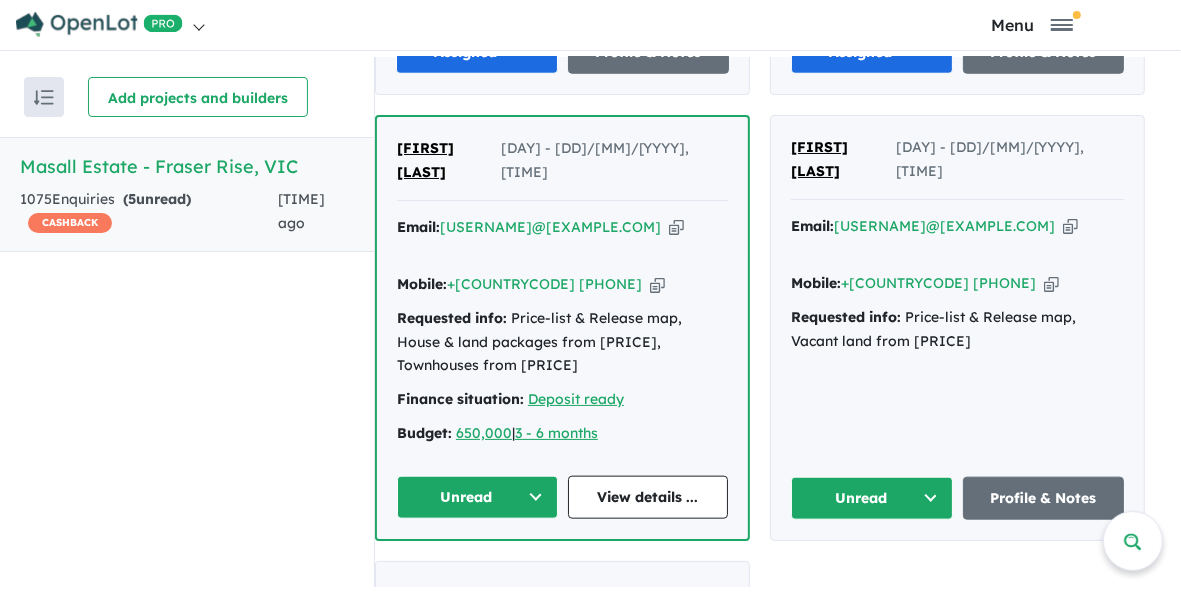 scroll, scrollTop: 1250, scrollLeft: 0, axis: vertical 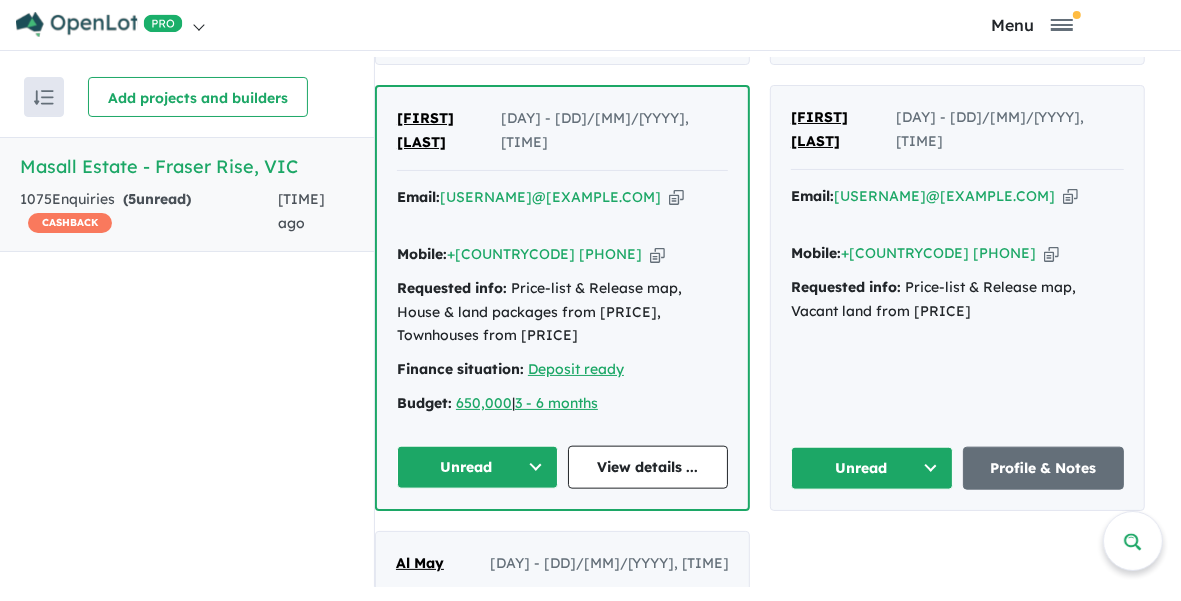 click on "Unread" at bounding box center [477, 467] 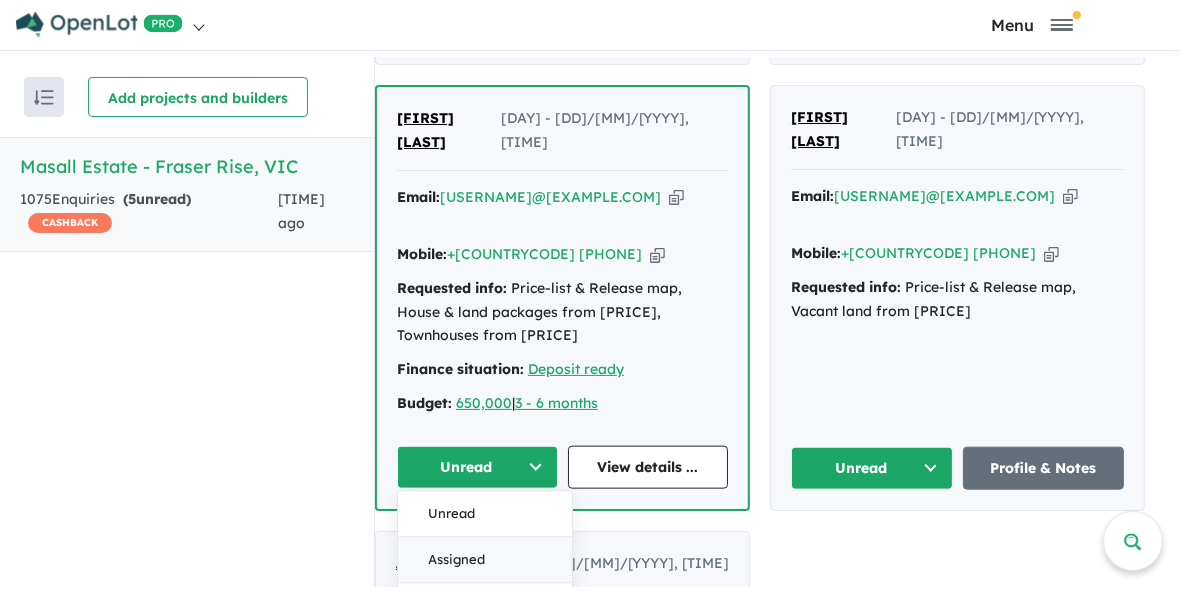click on "Assigned" at bounding box center [485, 560] 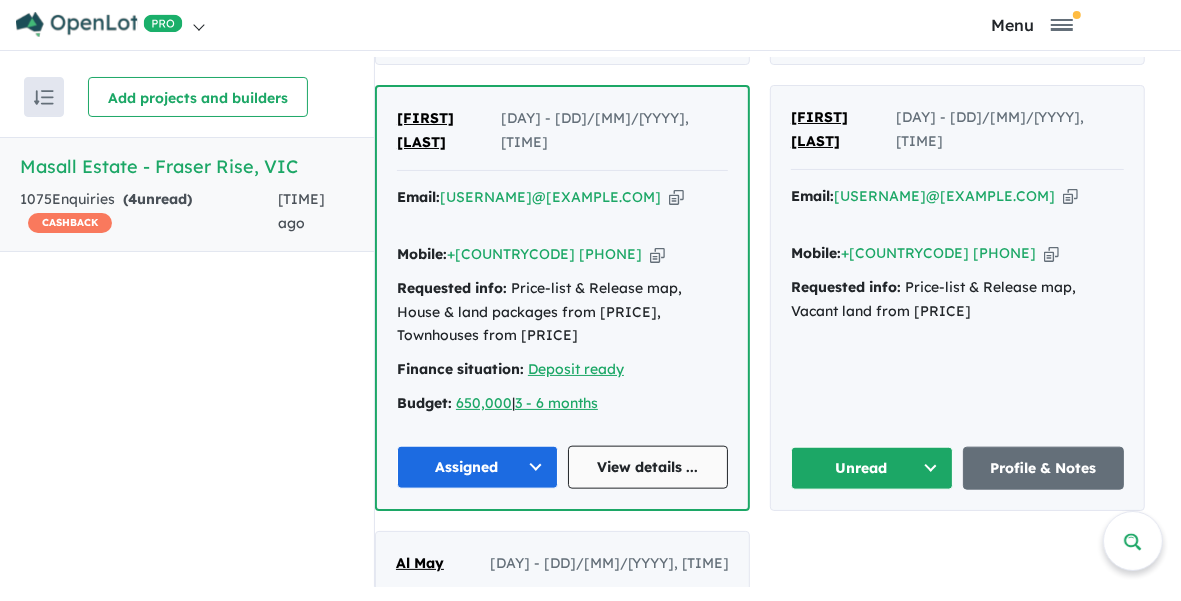 click on "View details ..." at bounding box center [648, 467] 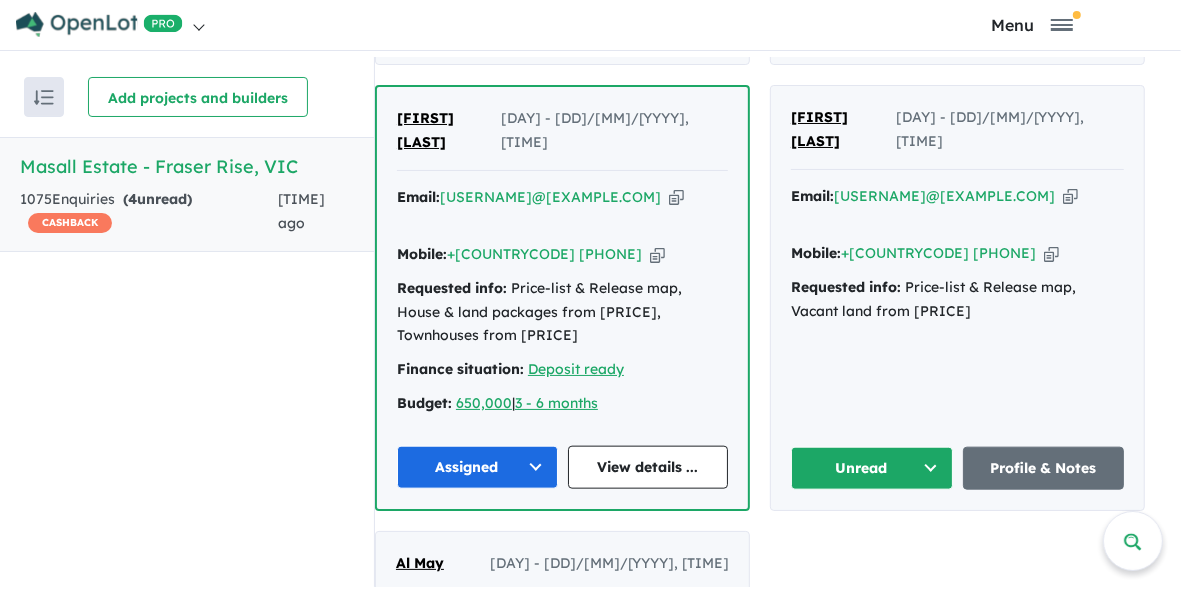 click on "Unread" at bounding box center [872, 468] 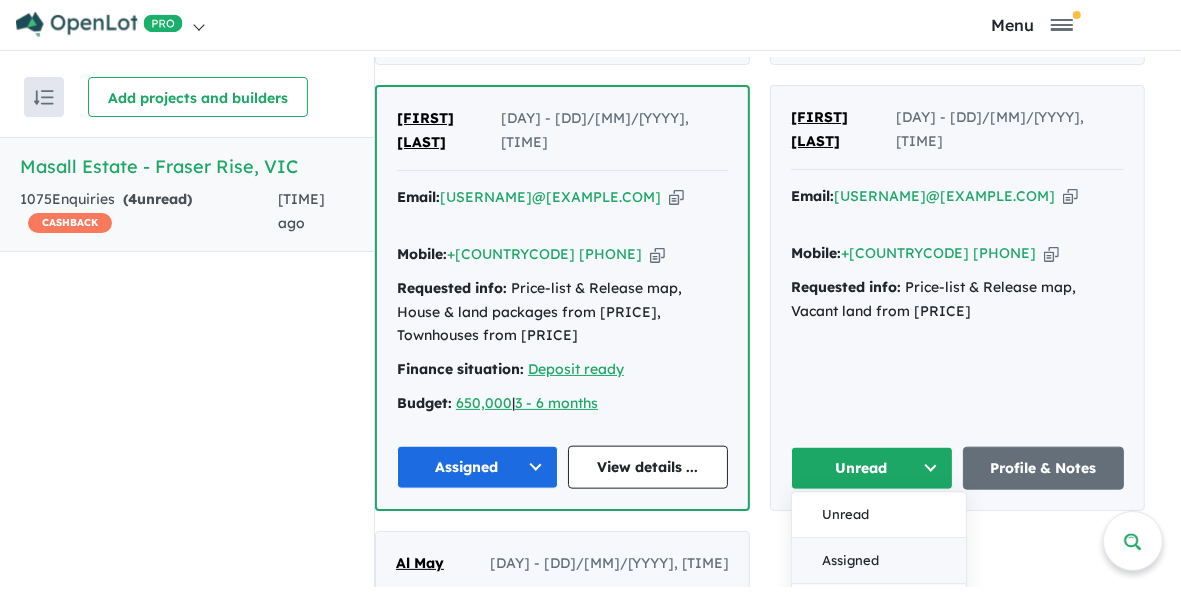 click on "Assigned" at bounding box center [879, 561] 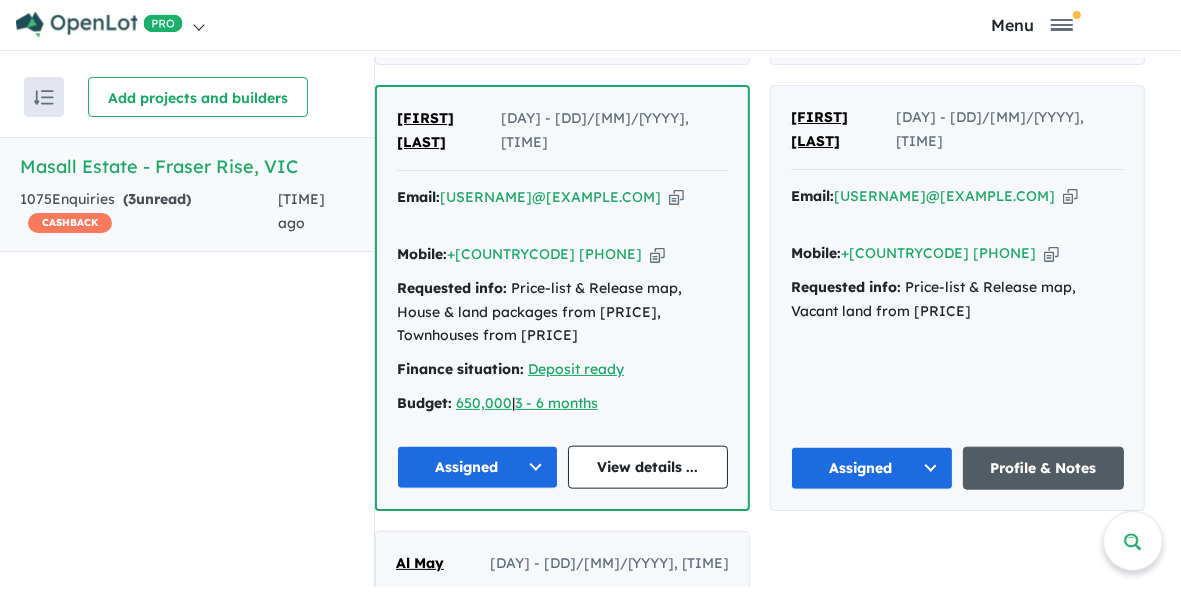 click on "Profile & Notes" at bounding box center [1044, 468] 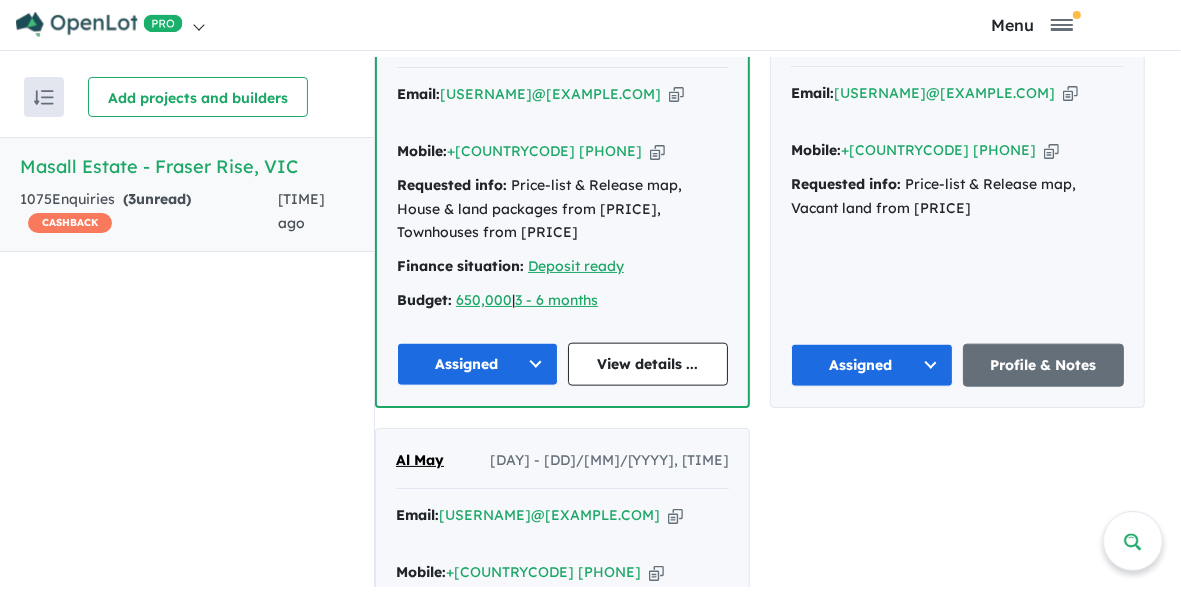 scroll, scrollTop: 1500, scrollLeft: 0, axis: vertical 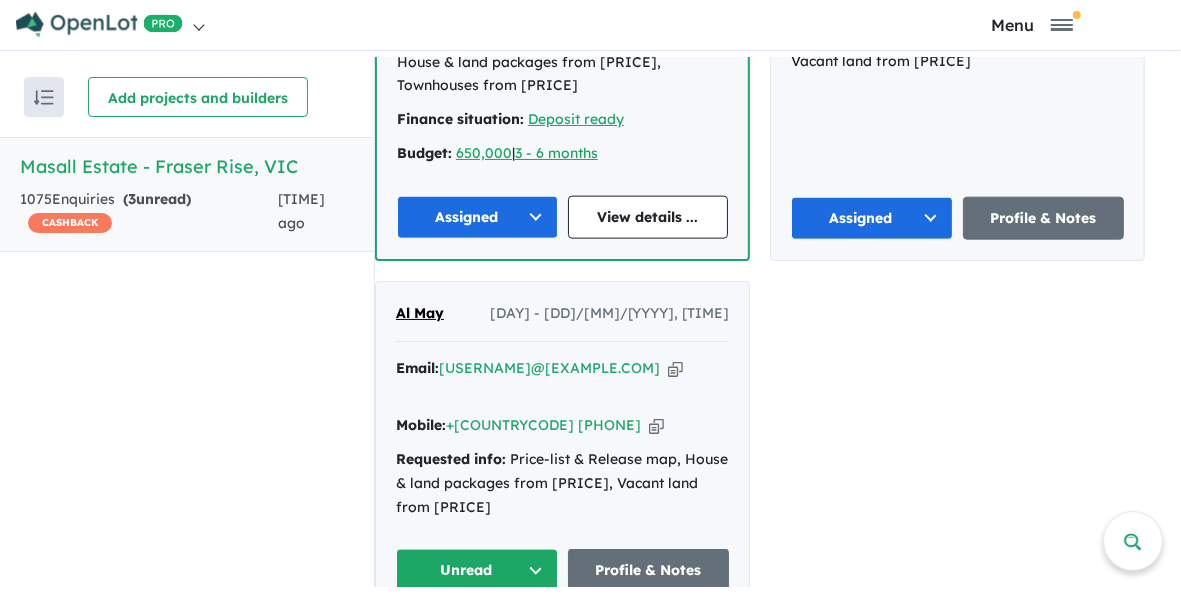 click on "Unread" at bounding box center [477, 570] 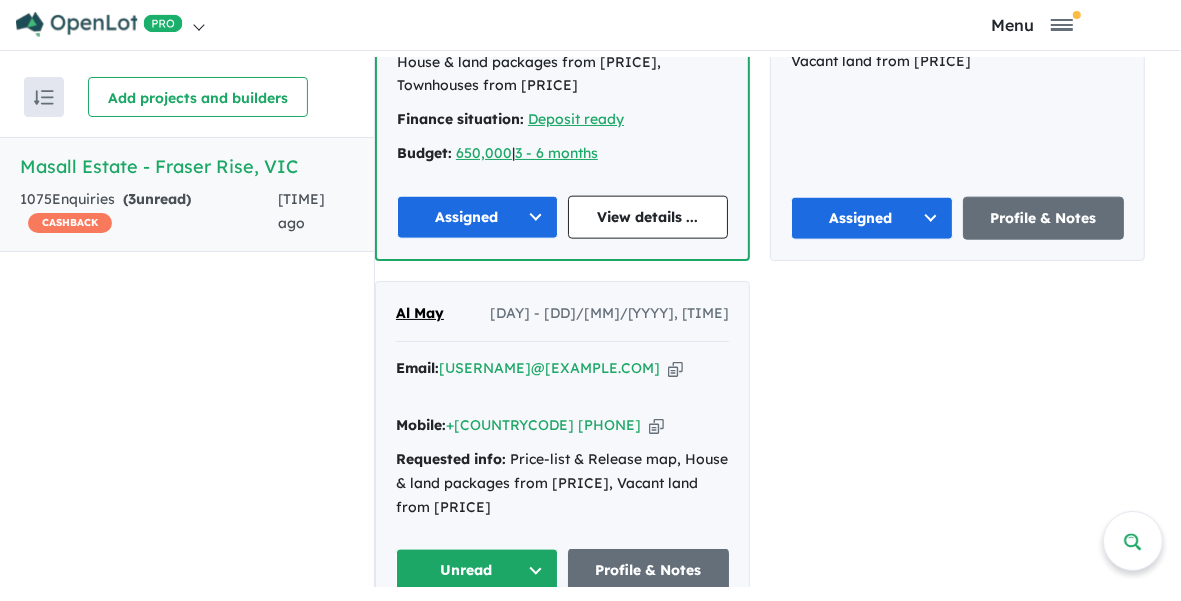 click on "Assigned" at bounding box center (484, 664) 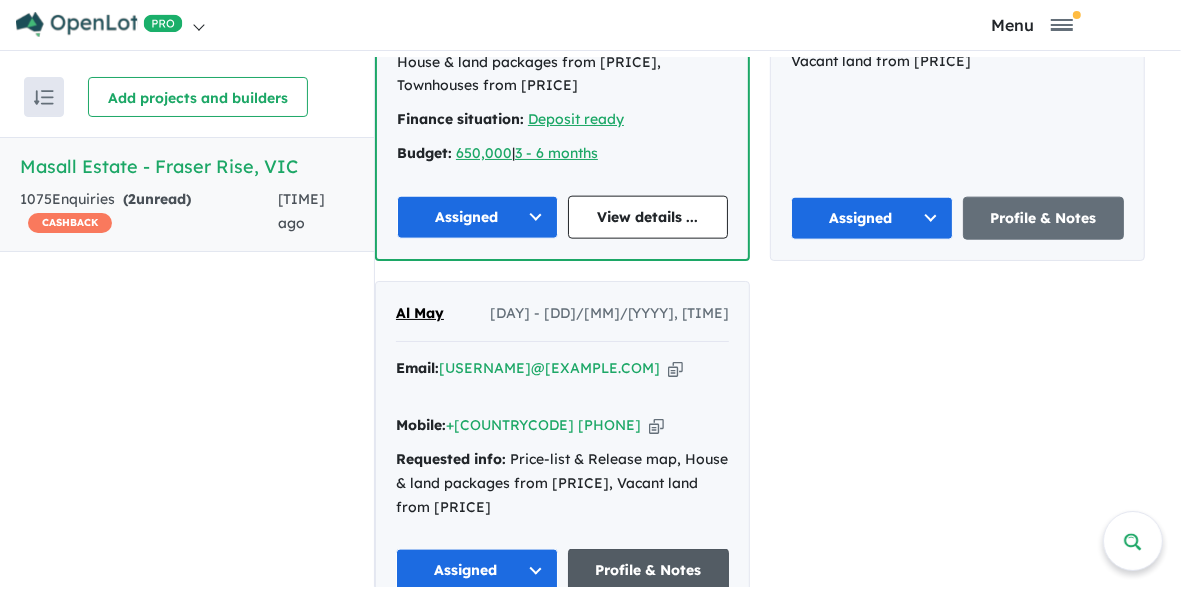 click on "Profile & Notes" at bounding box center [649, 570] 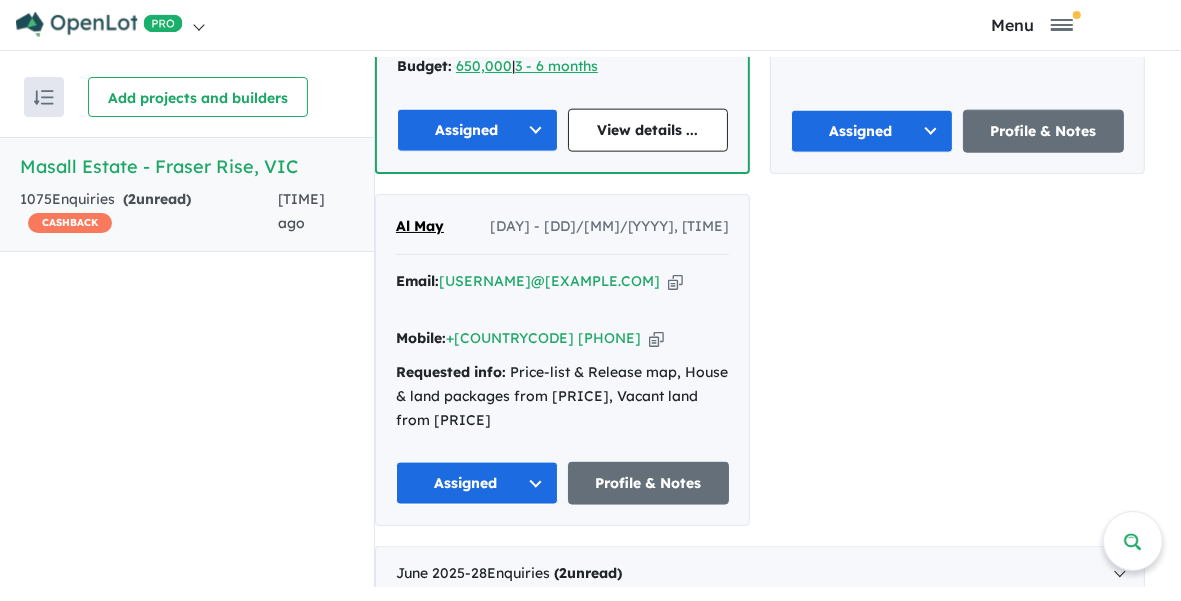 scroll, scrollTop: 1624, scrollLeft: 0, axis: vertical 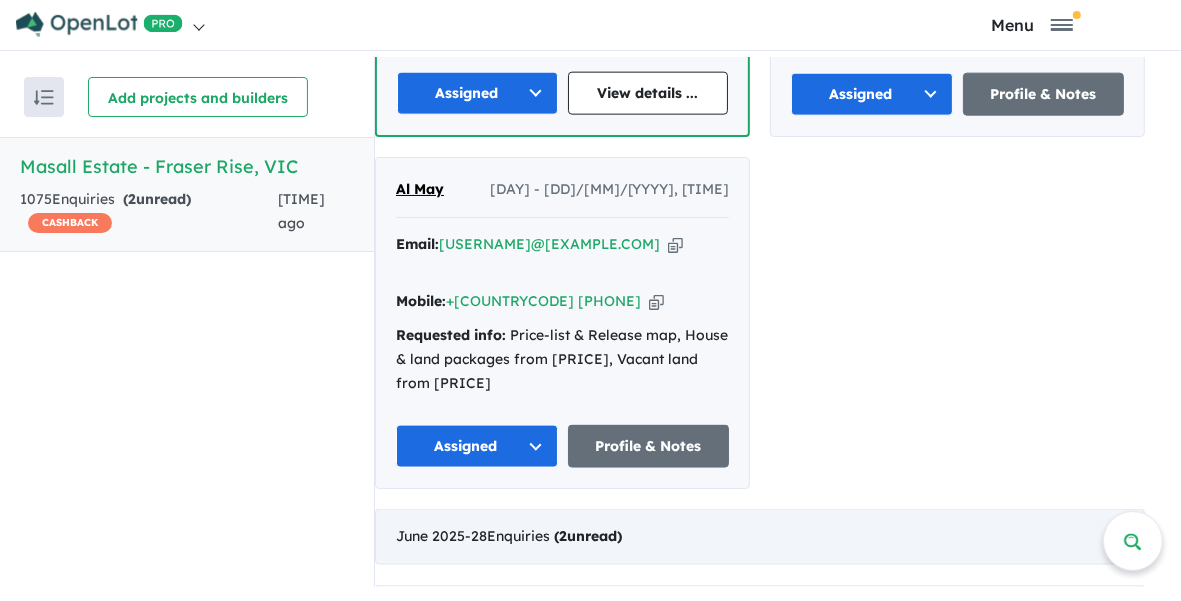 click on "June 2025  -  28  Enquir ies   ( 2  unread)" at bounding box center (760, 537) 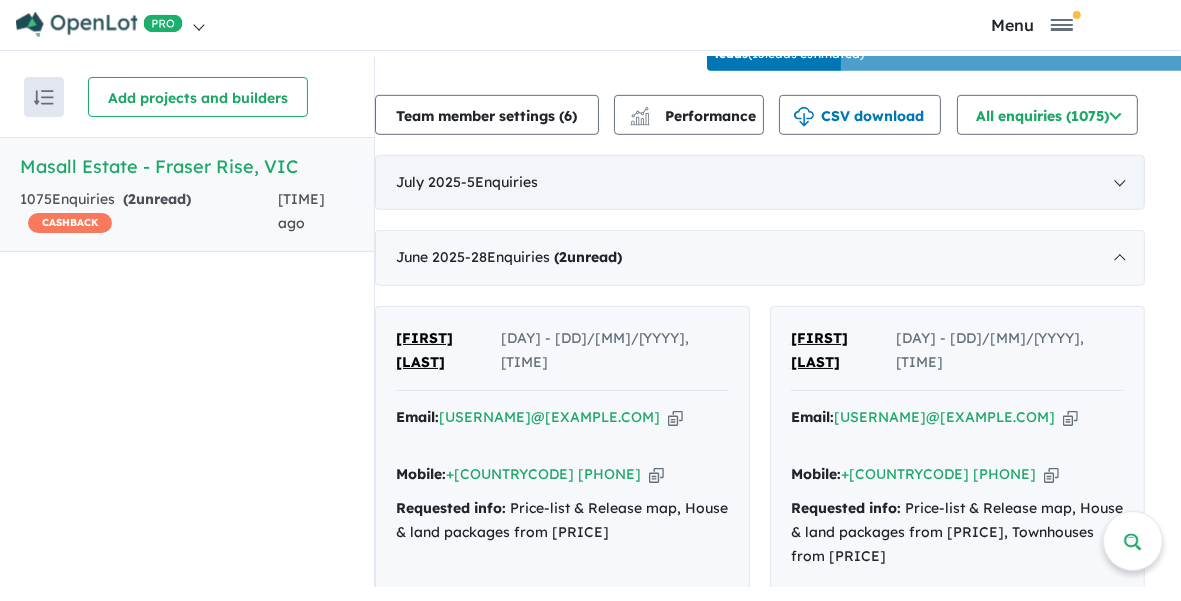 scroll, scrollTop: 834, scrollLeft: 0, axis: vertical 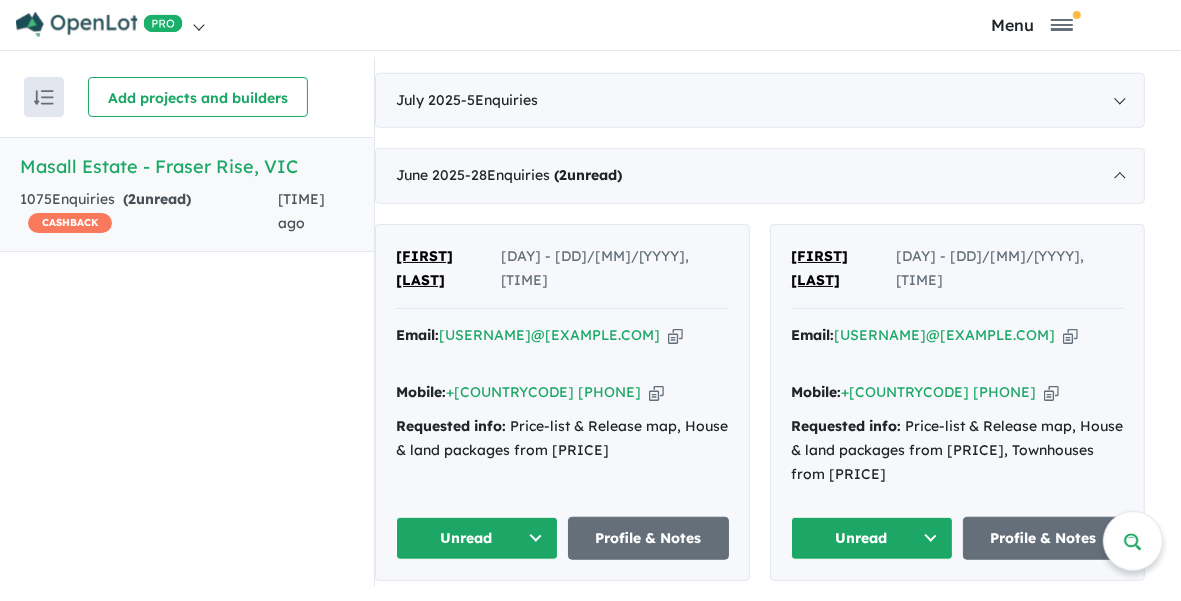click on "Unread" at bounding box center (477, 538) 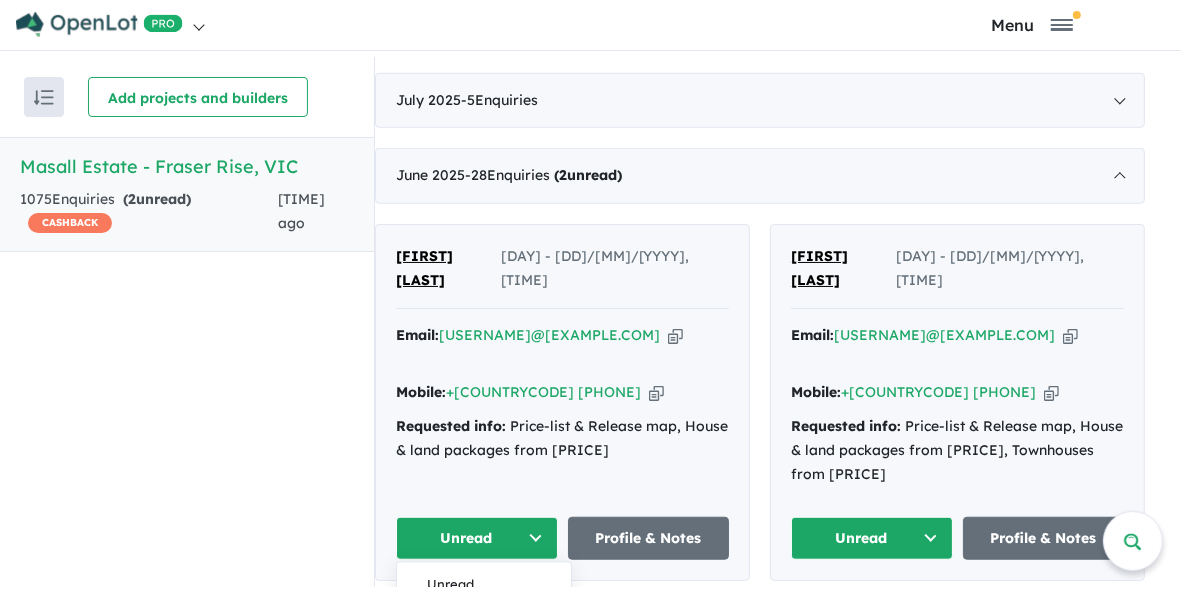 click on "Assigned" at bounding box center [484, 631] 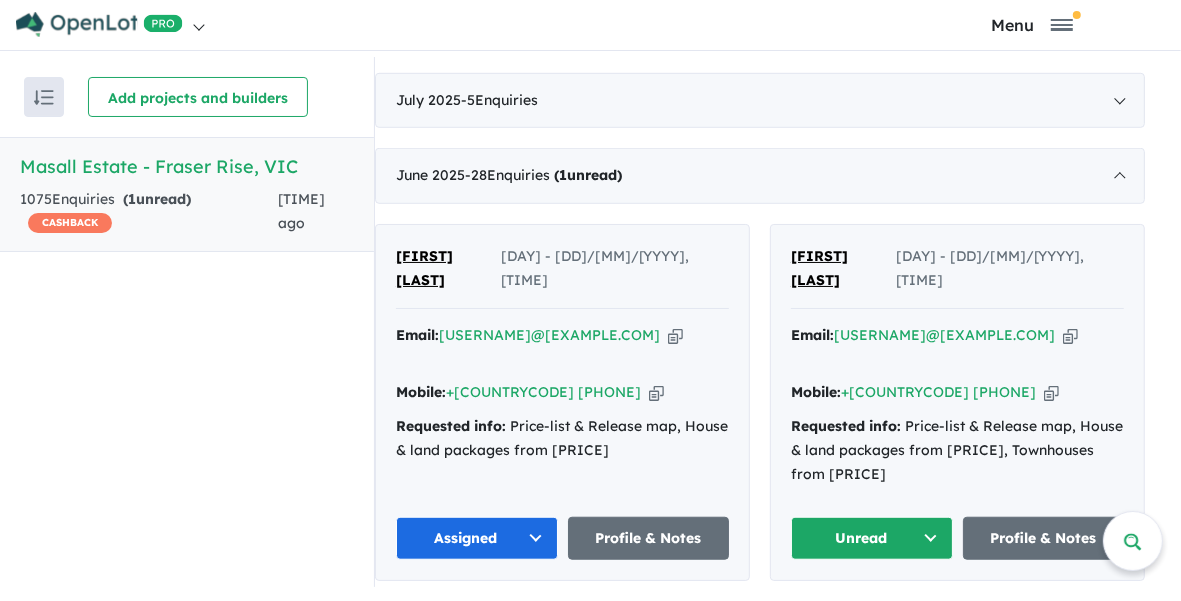 scroll, scrollTop: 959, scrollLeft: 0, axis: vertical 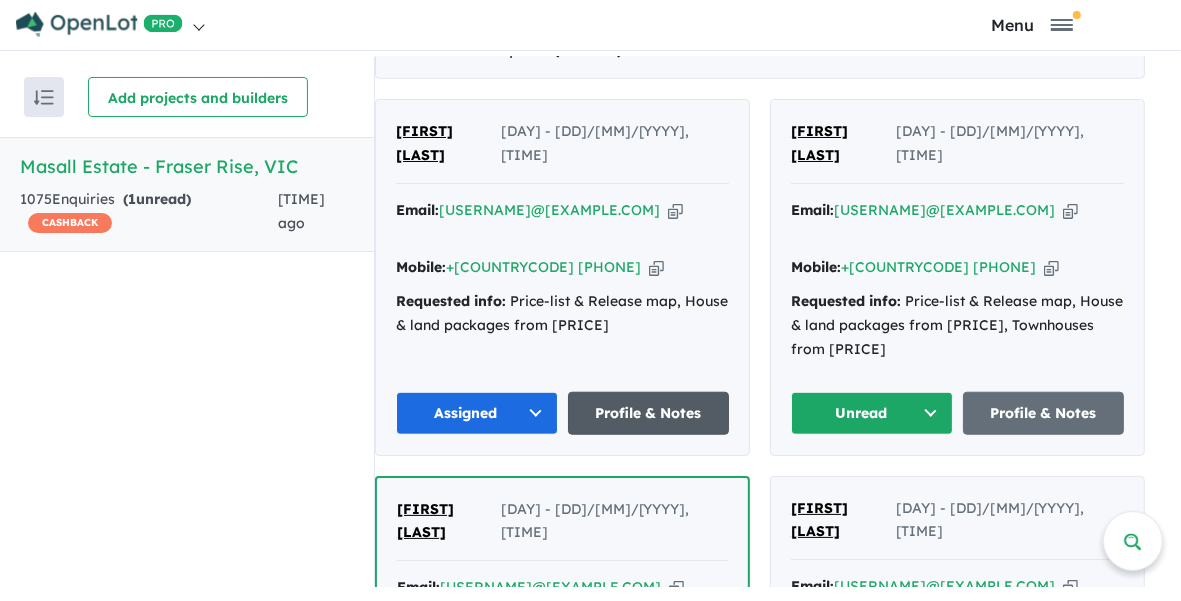 click on "Profile & Notes" at bounding box center [649, 413] 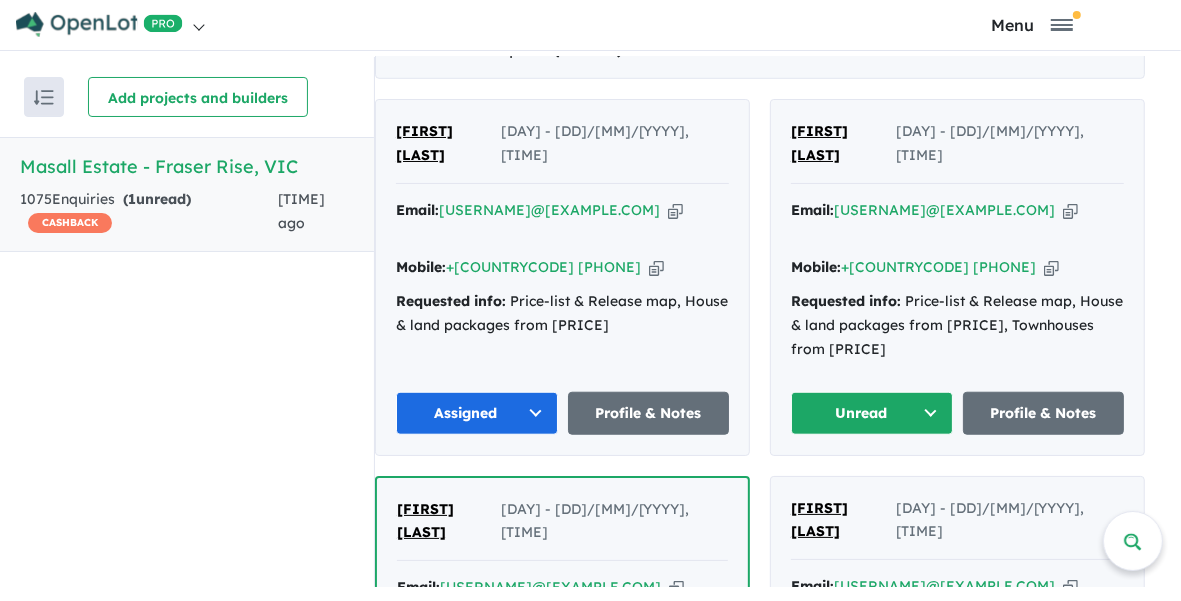 click on "Unread" at bounding box center [872, 413] 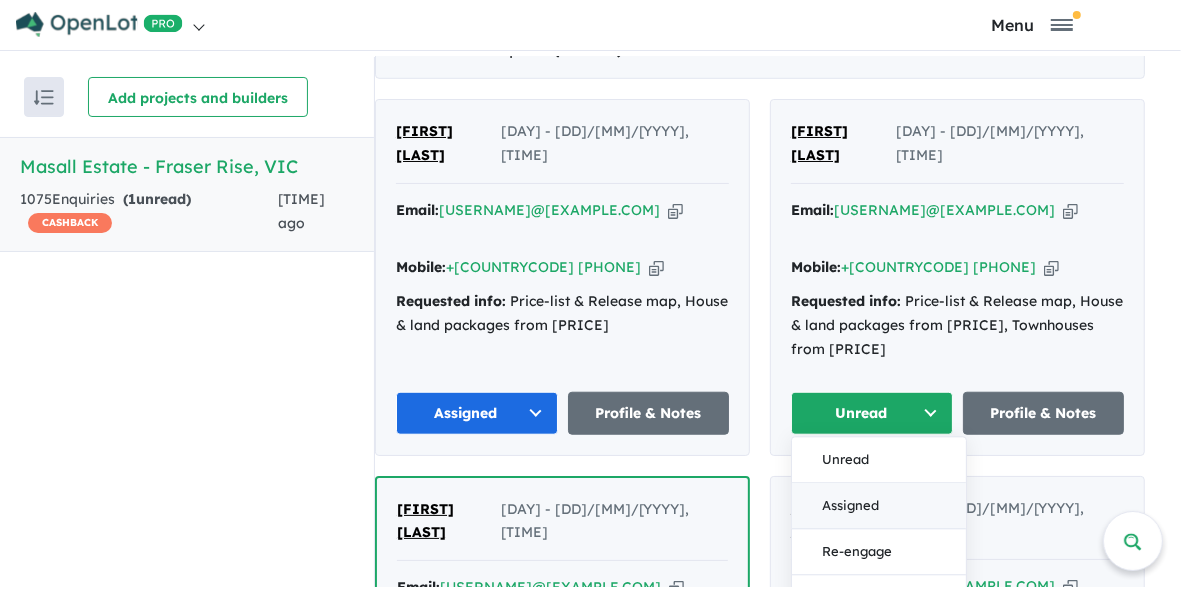 click on "Assigned" at bounding box center (879, 506) 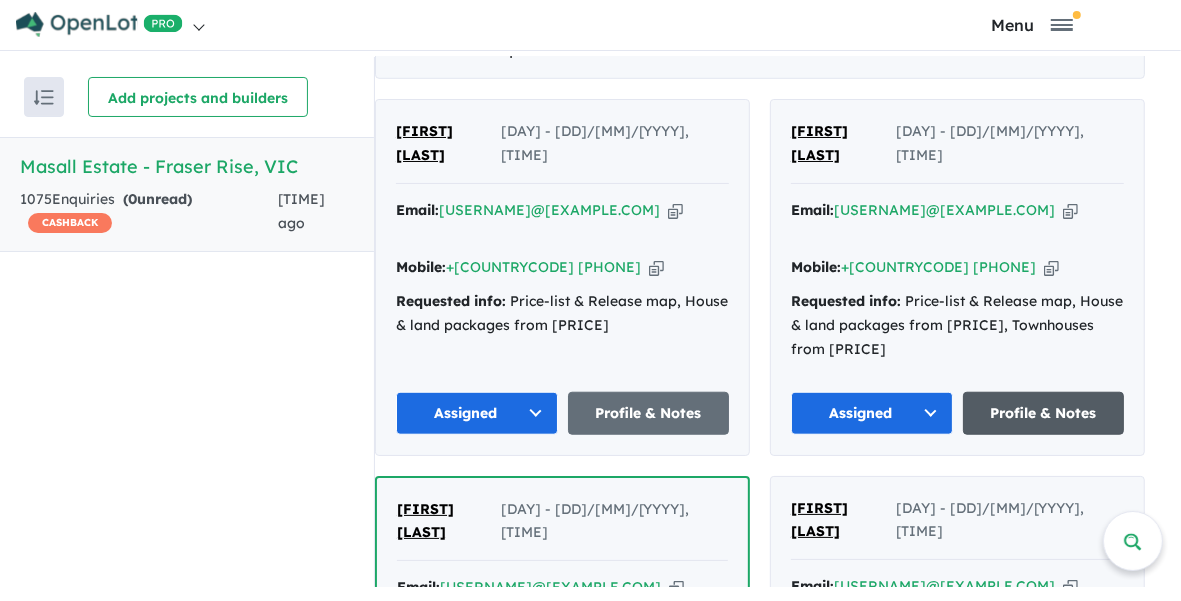 click on "Profile & Notes" at bounding box center (1044, 413) 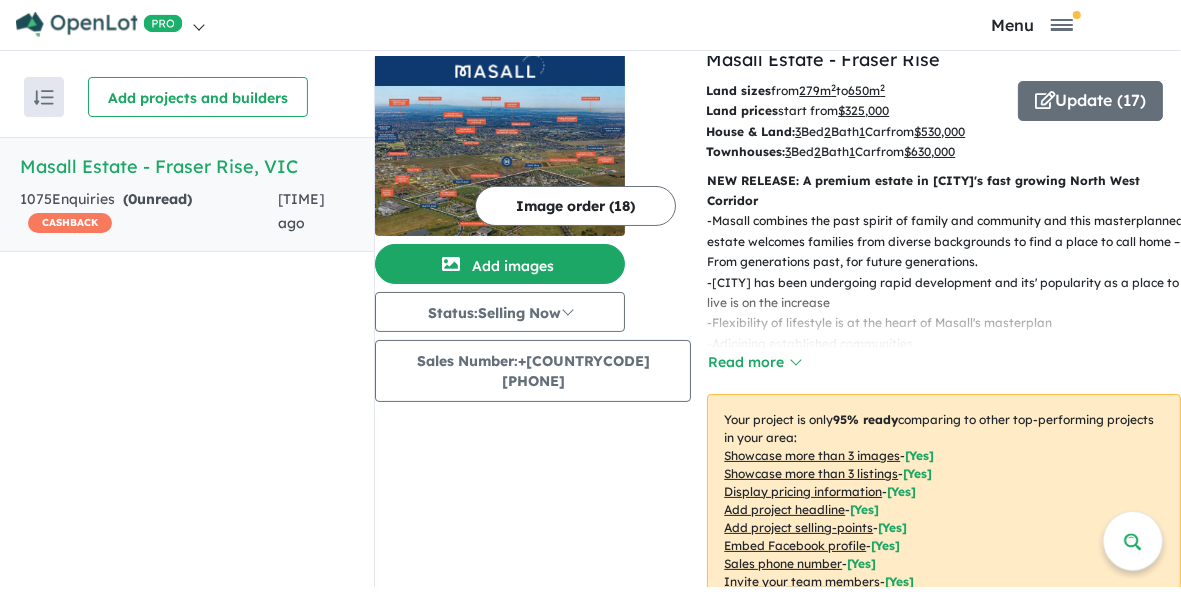 scroll, scrollTop: 0, scrollLeft: 0, axis: both 